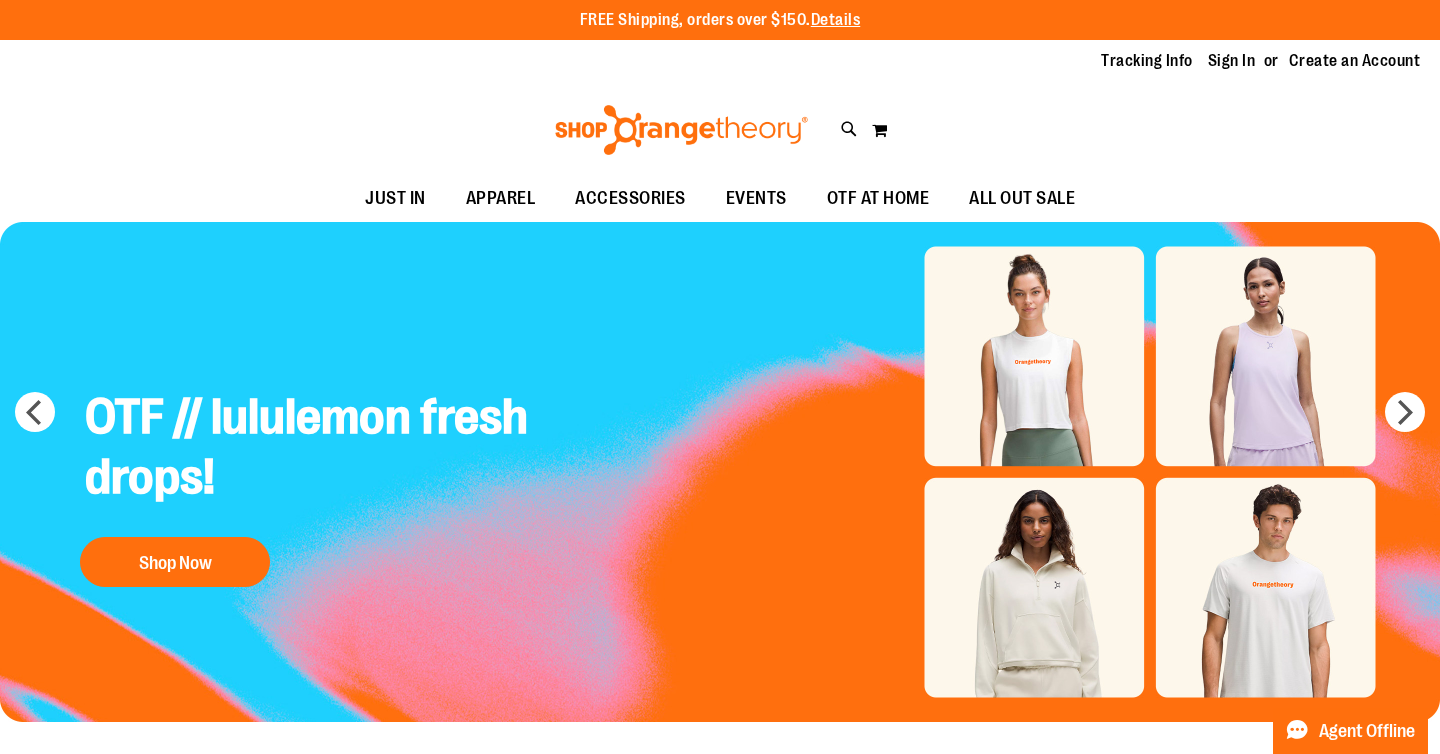 scroll, scrollTop: 0, scrollLeft: 0, axis: both 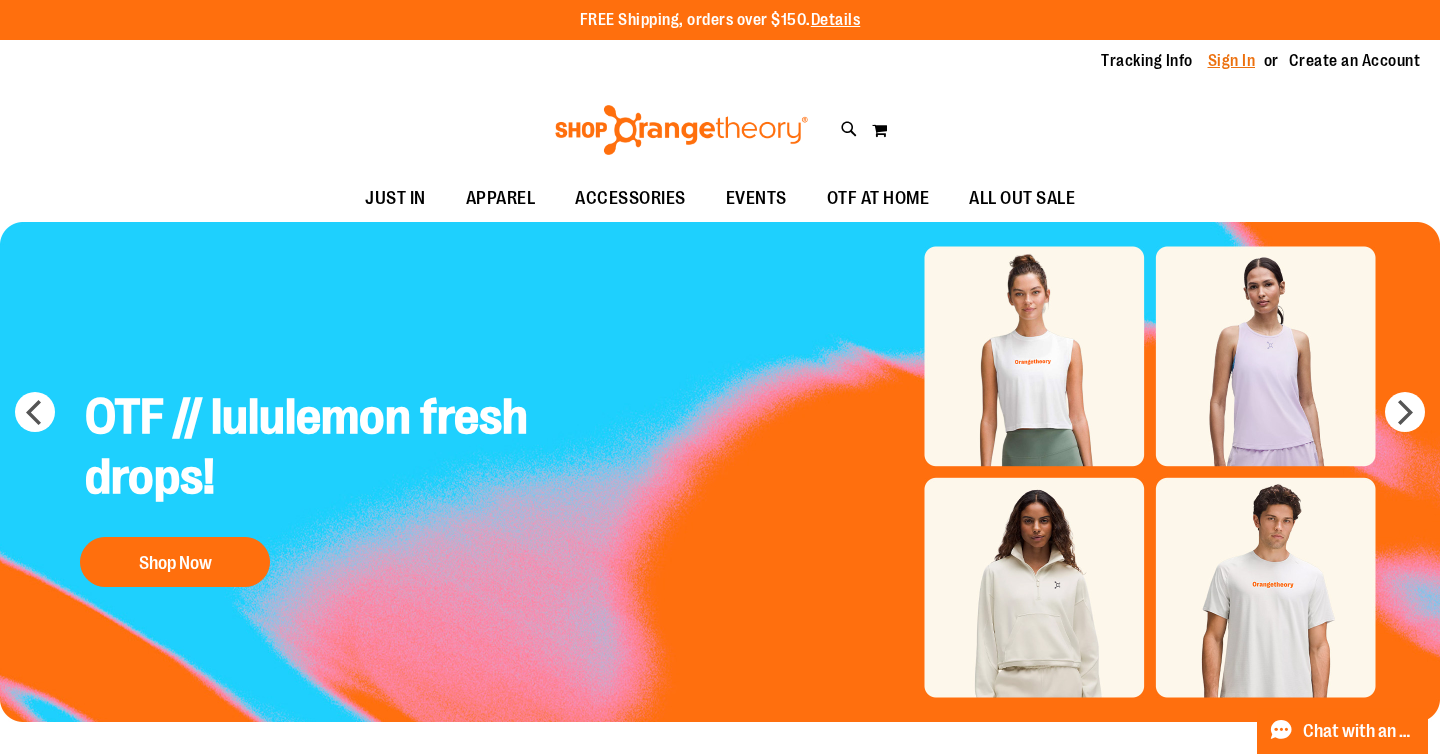 type on "**********" 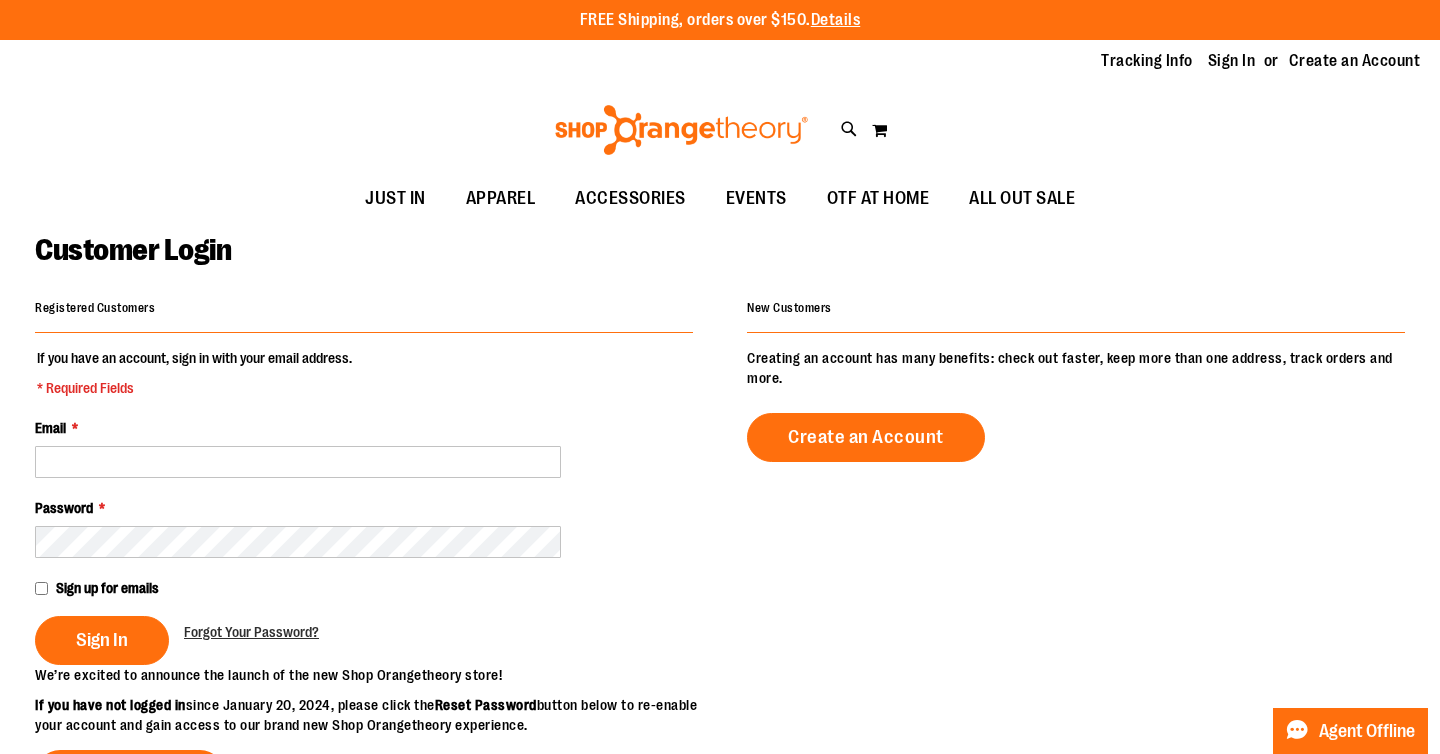 scroll, scrollTop: 0, scrollLeft: 0, axis: both 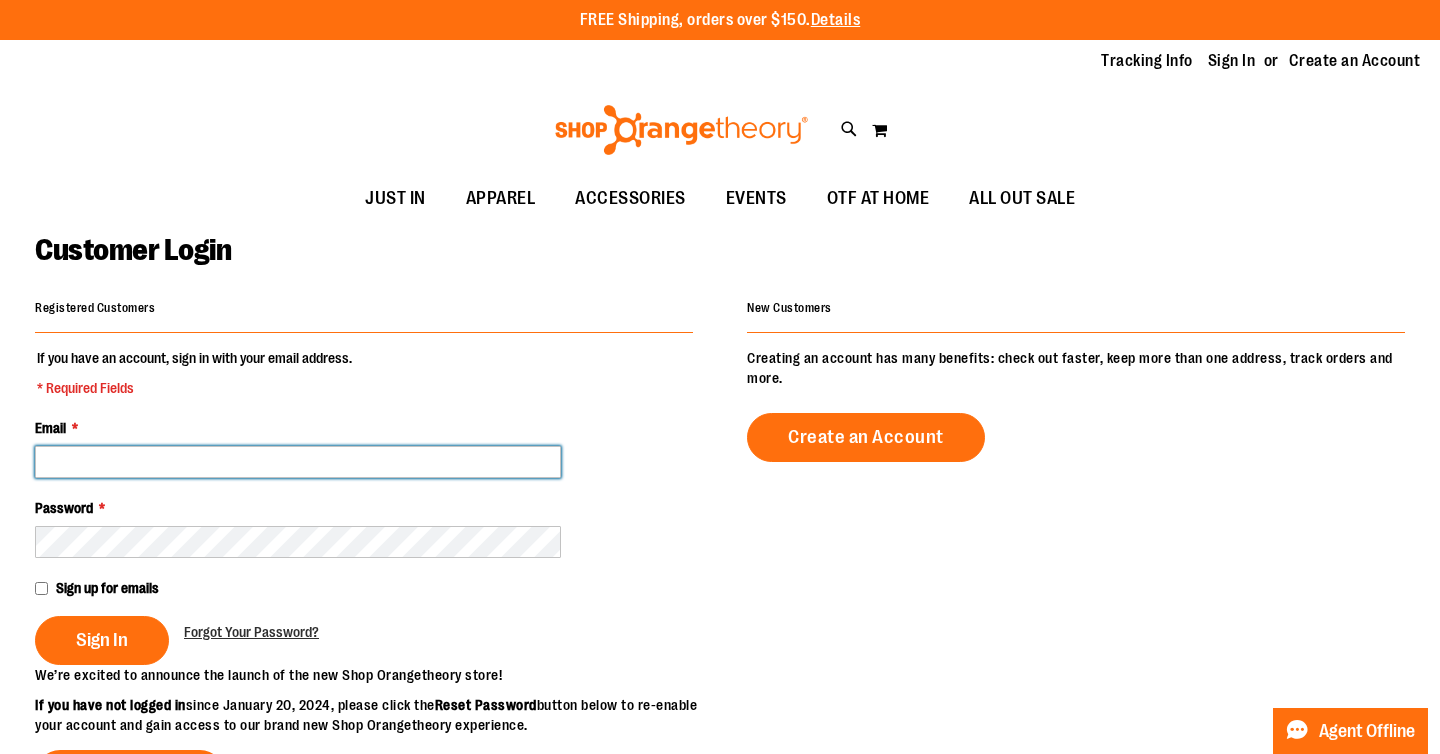 type on "**********" 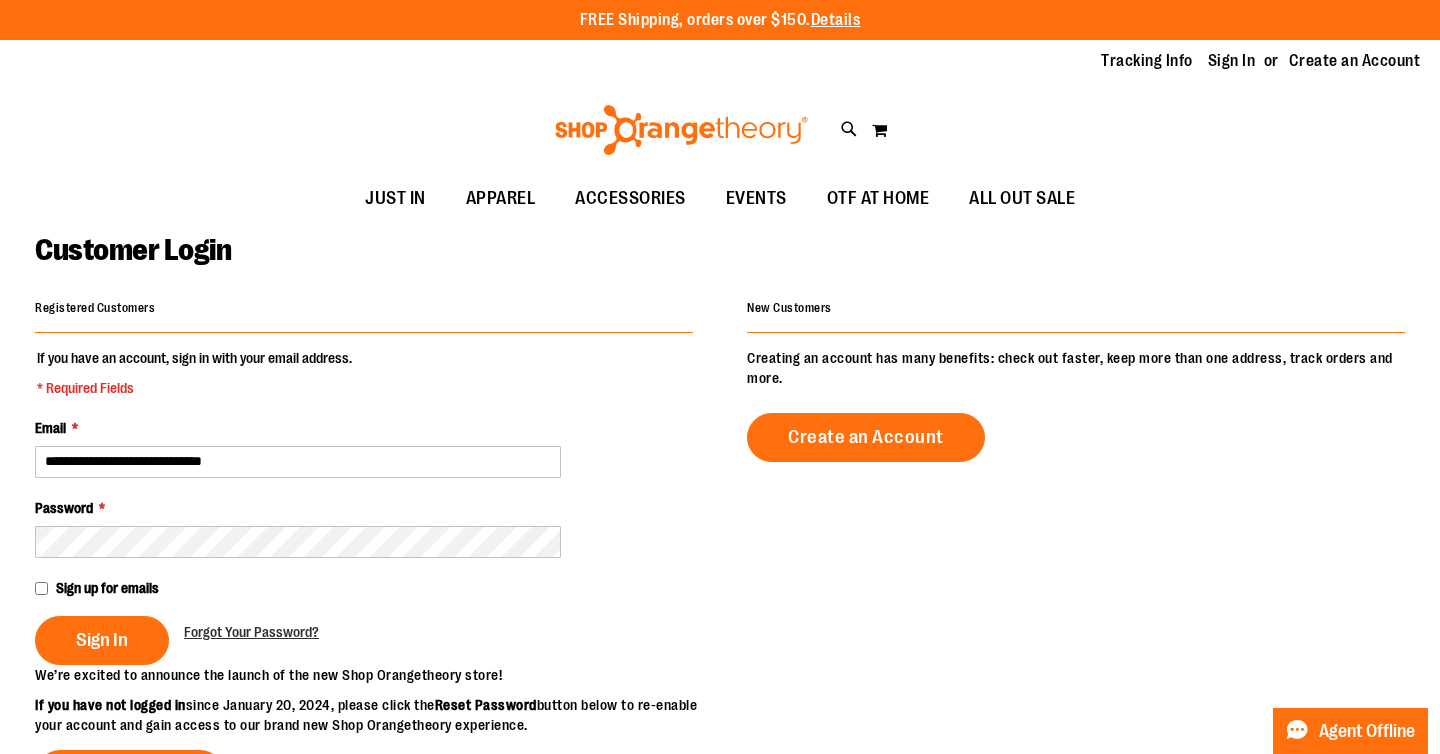 type on "**********" 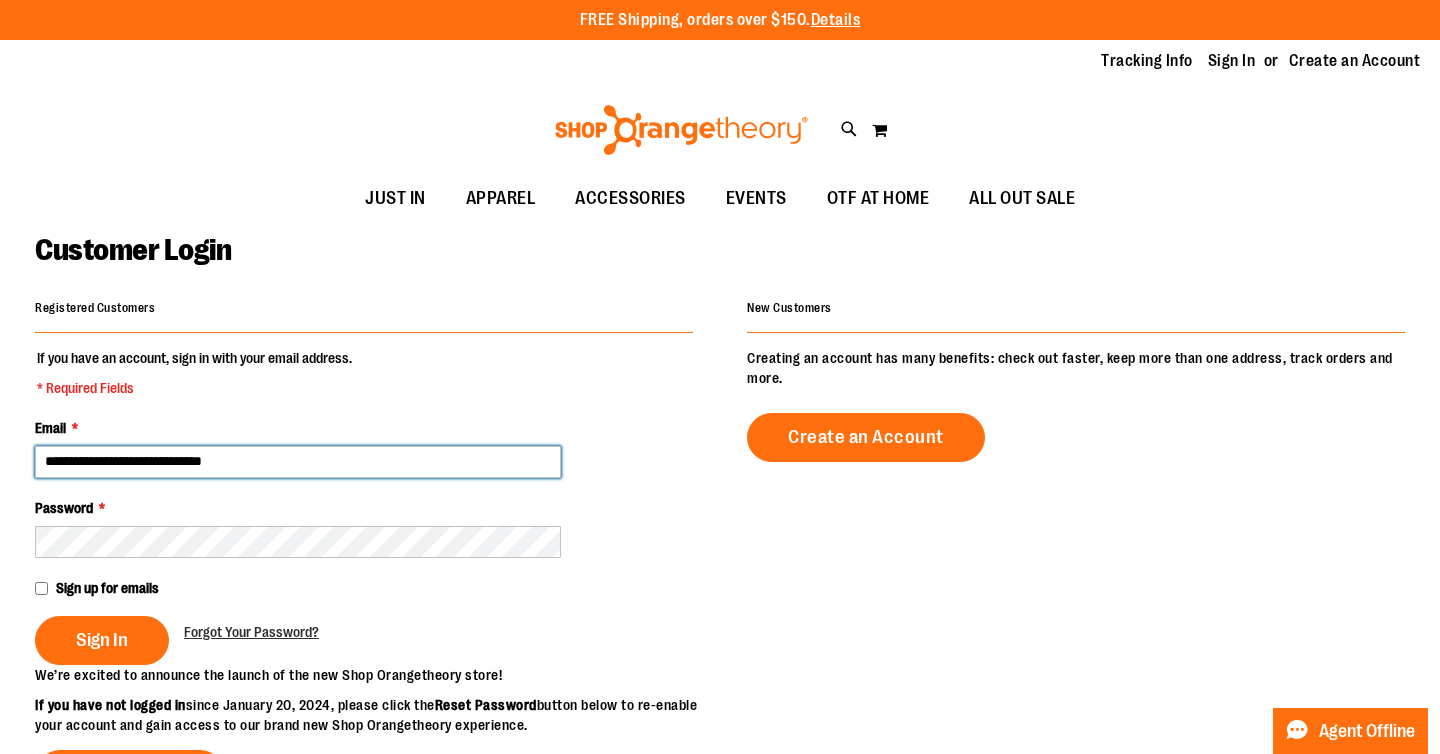 click on "**********" at bounding box center (298, 462) 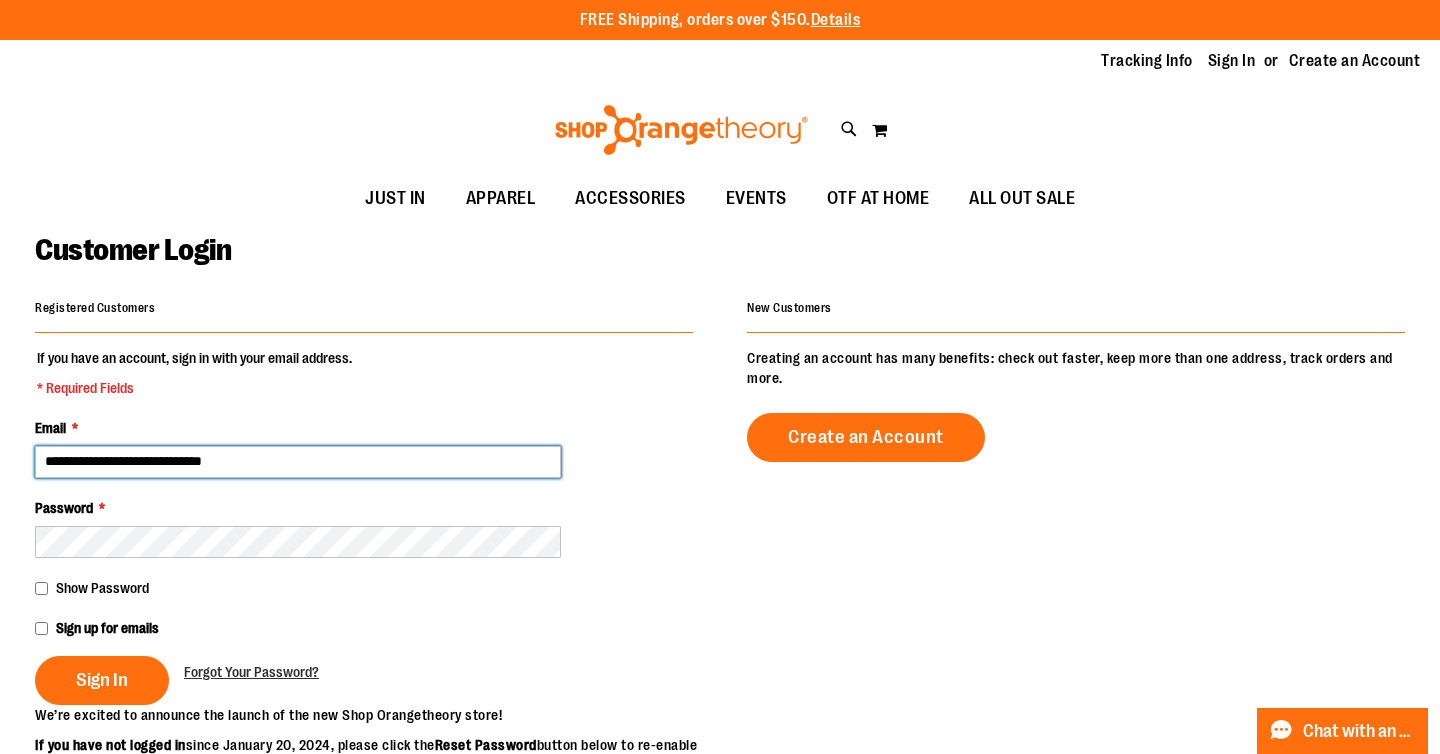 type on "**********" 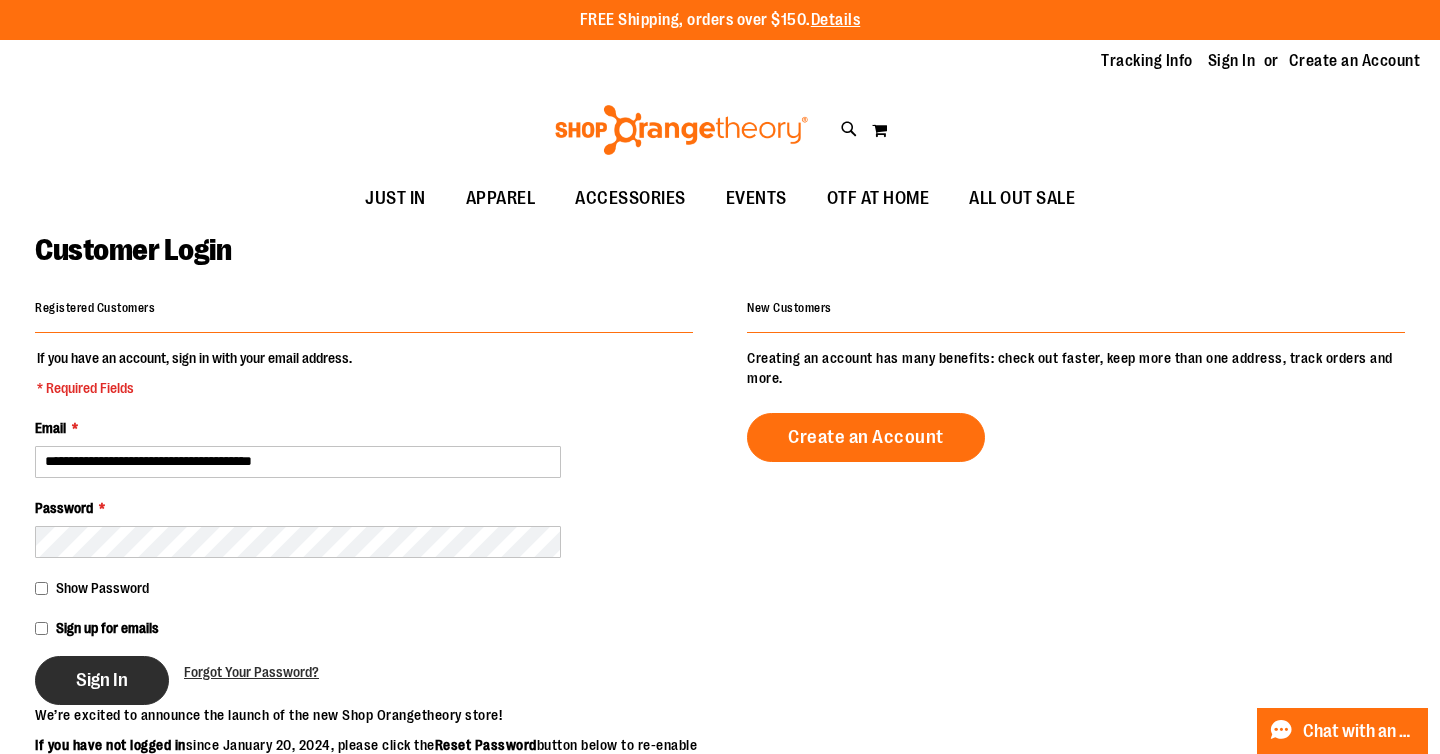 click on "Sign In" at bounding box center (102, 680) 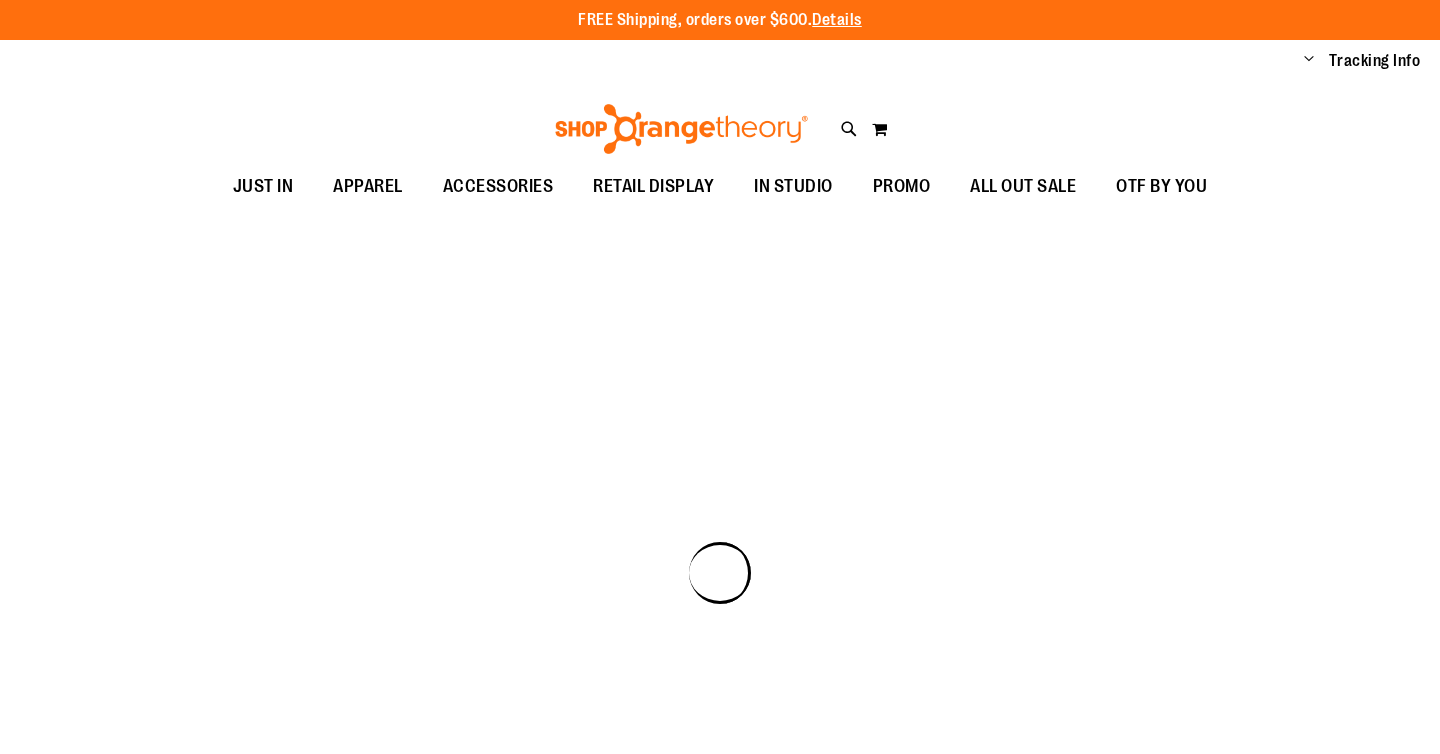 scroll, scrollTop: 0, scrollLeft: 0, axis: both 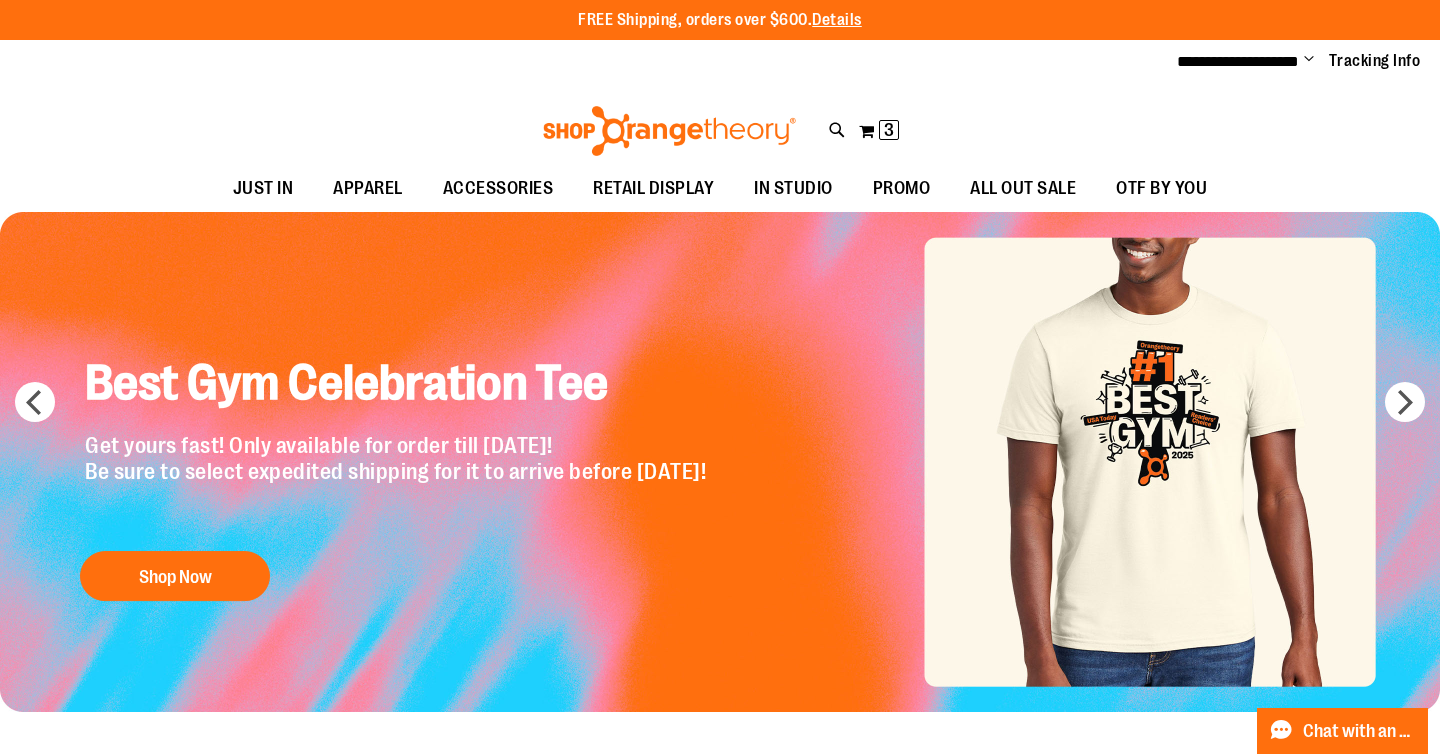 type on "**********" 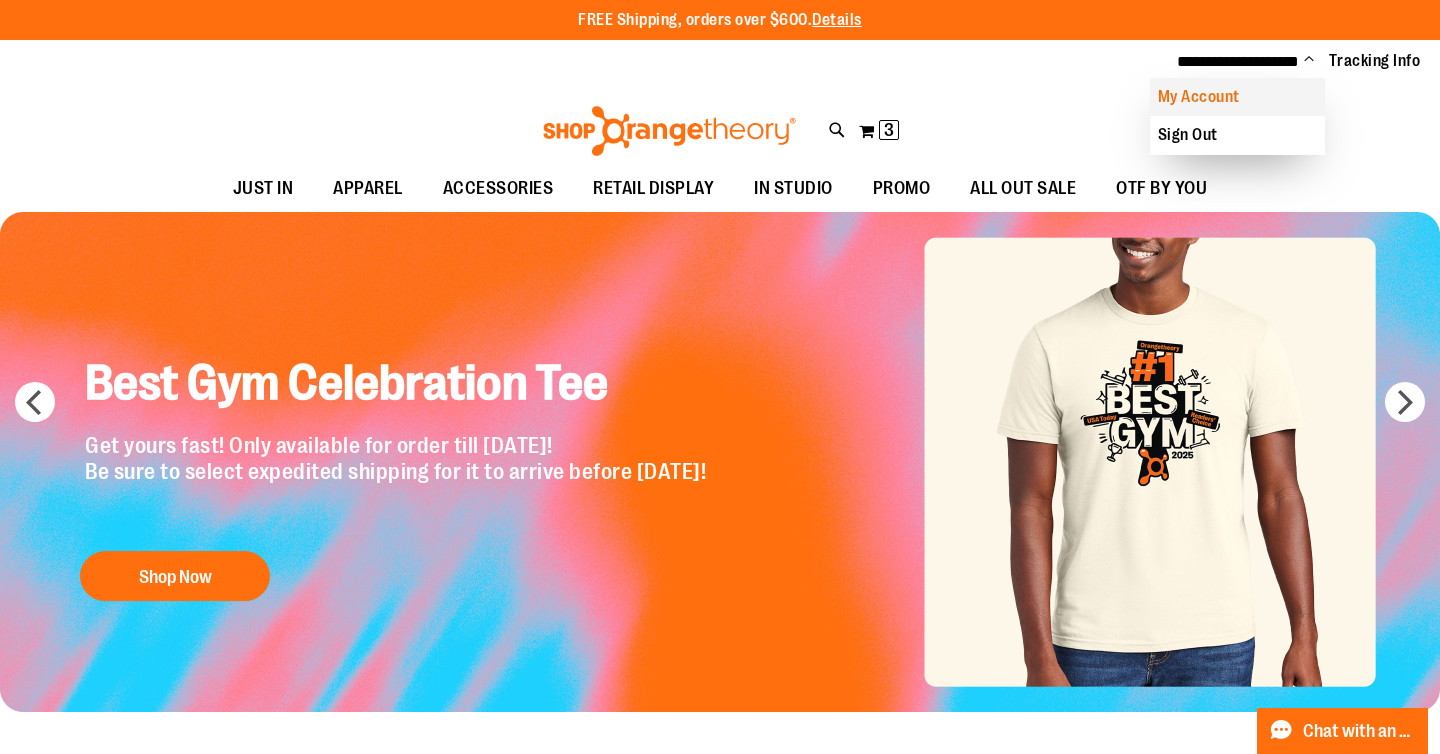 click on "My Account" at bounding box center (1237, 97) 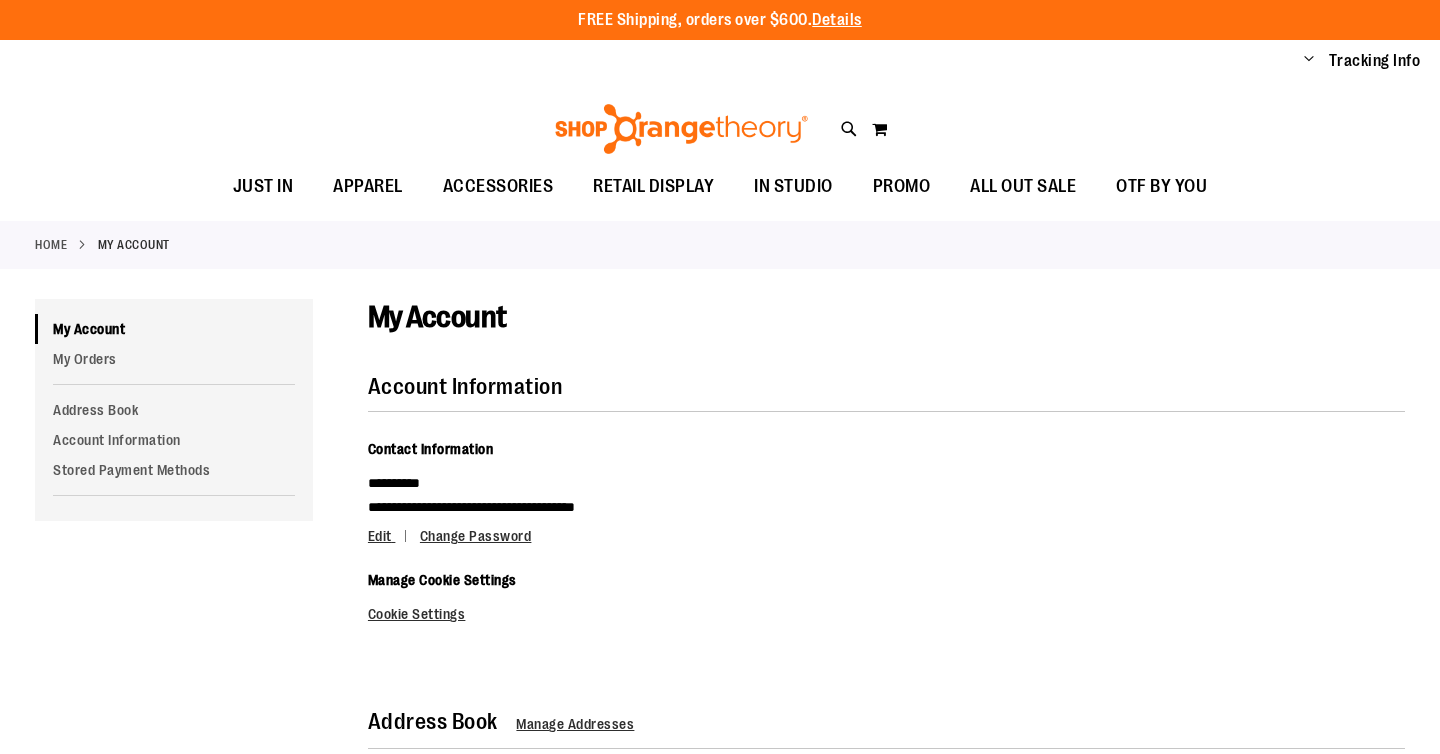scroll, scrollTop: 0, scrollLeft: 0, axis: both 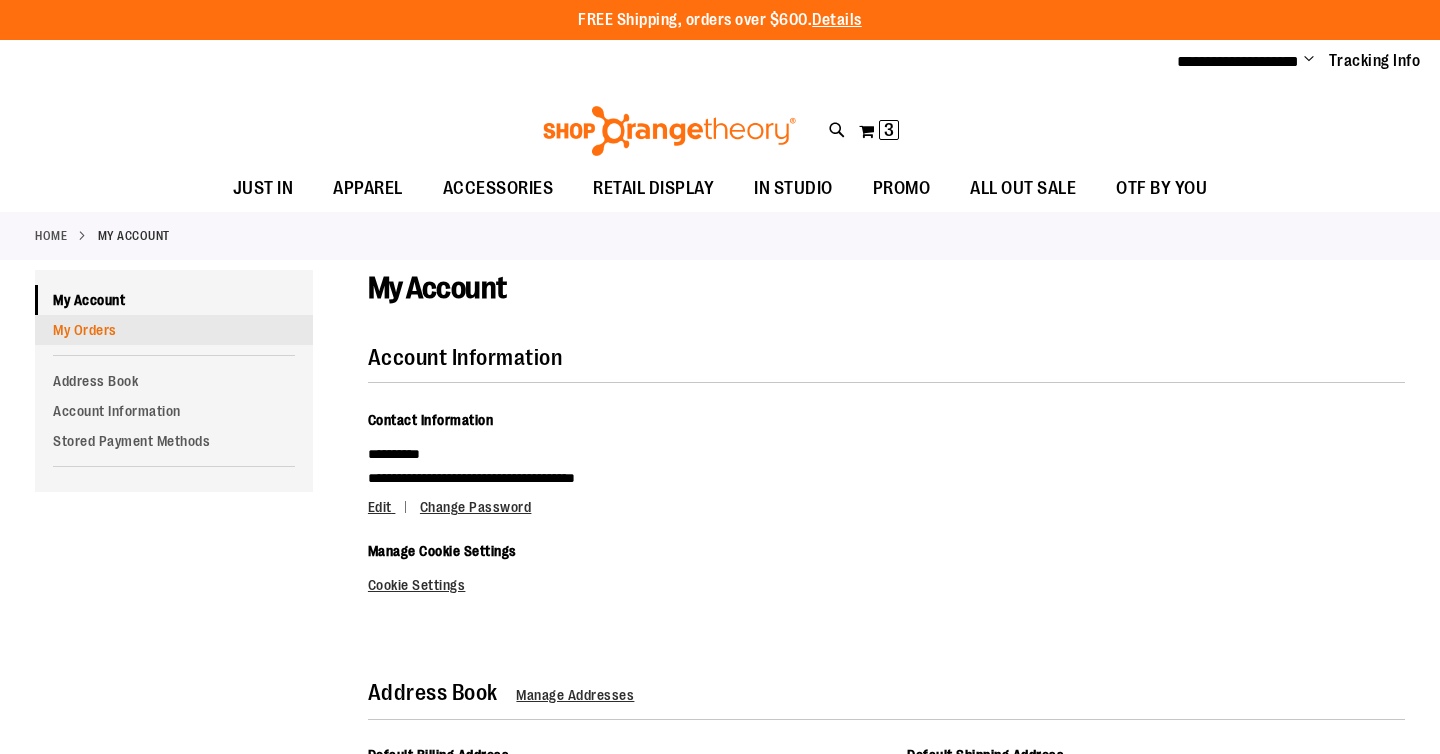 type on "**********" 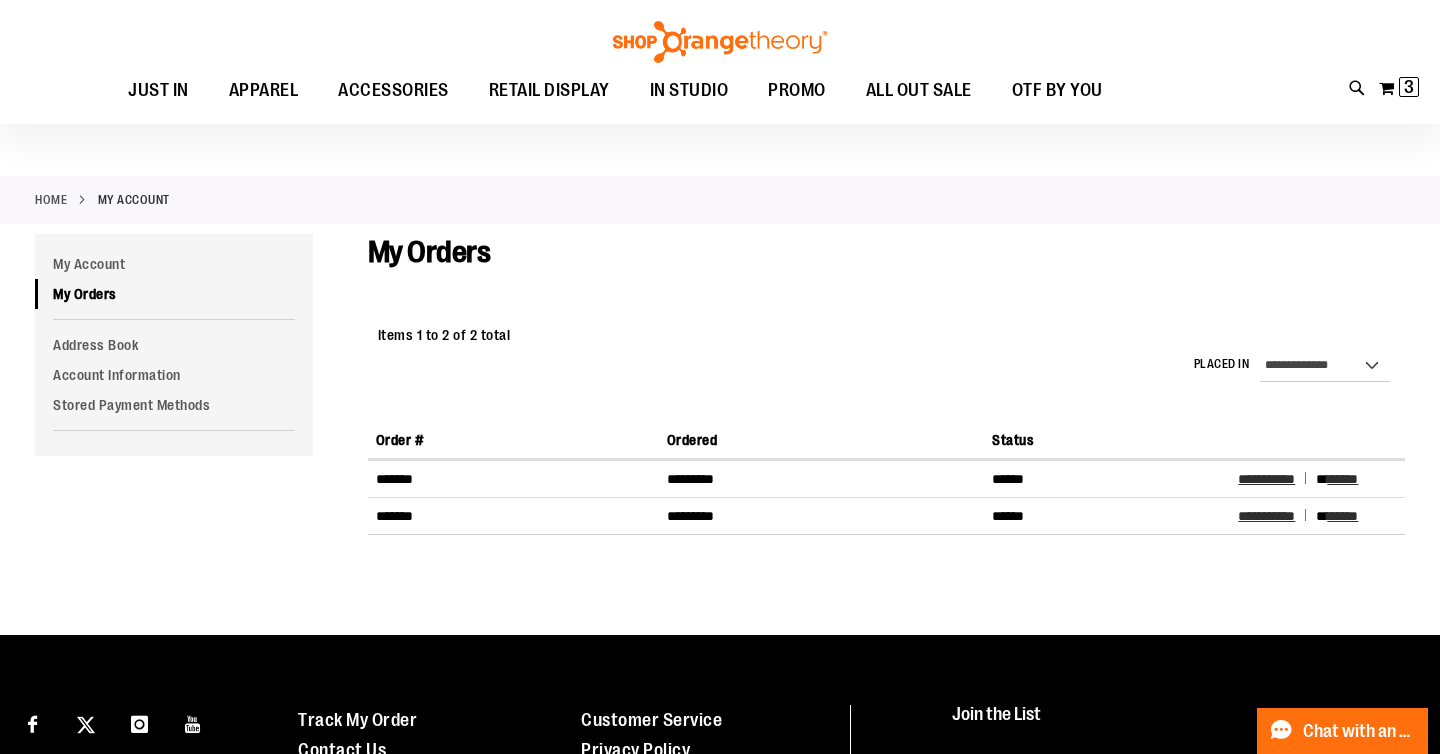 scroll, scrollTop: 36, scrollLeft: 0, axis: vertical 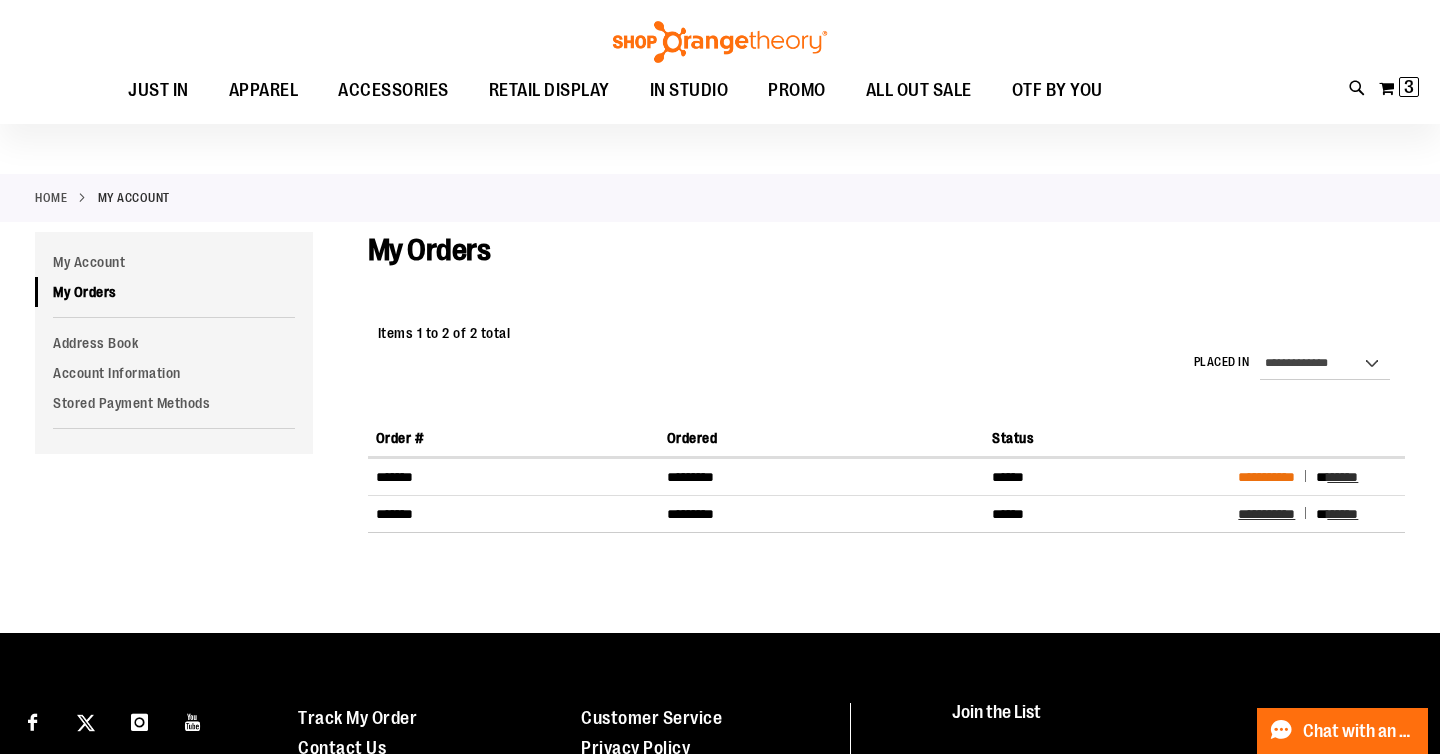 type on "**********" 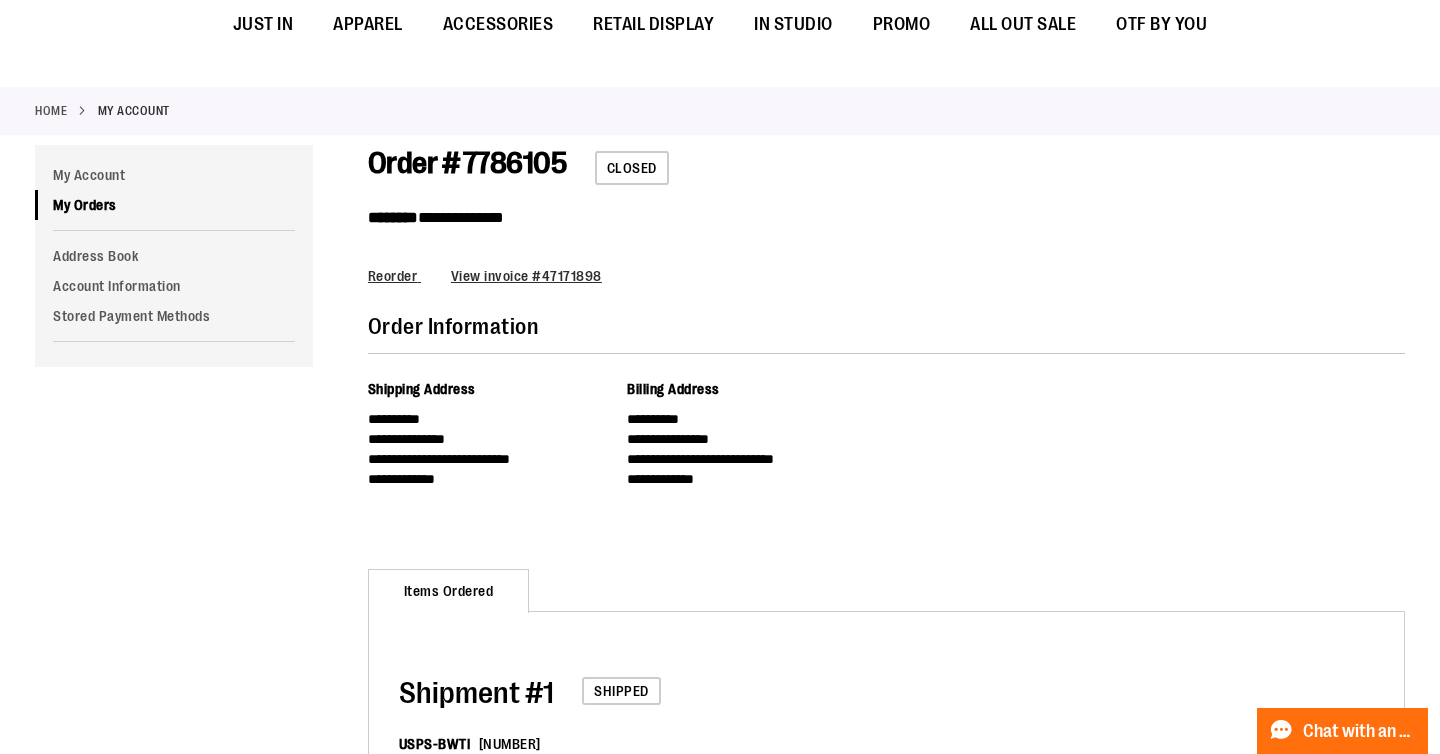 scroll, scrollTop: 0, scrollLeft: 0, axis: both 